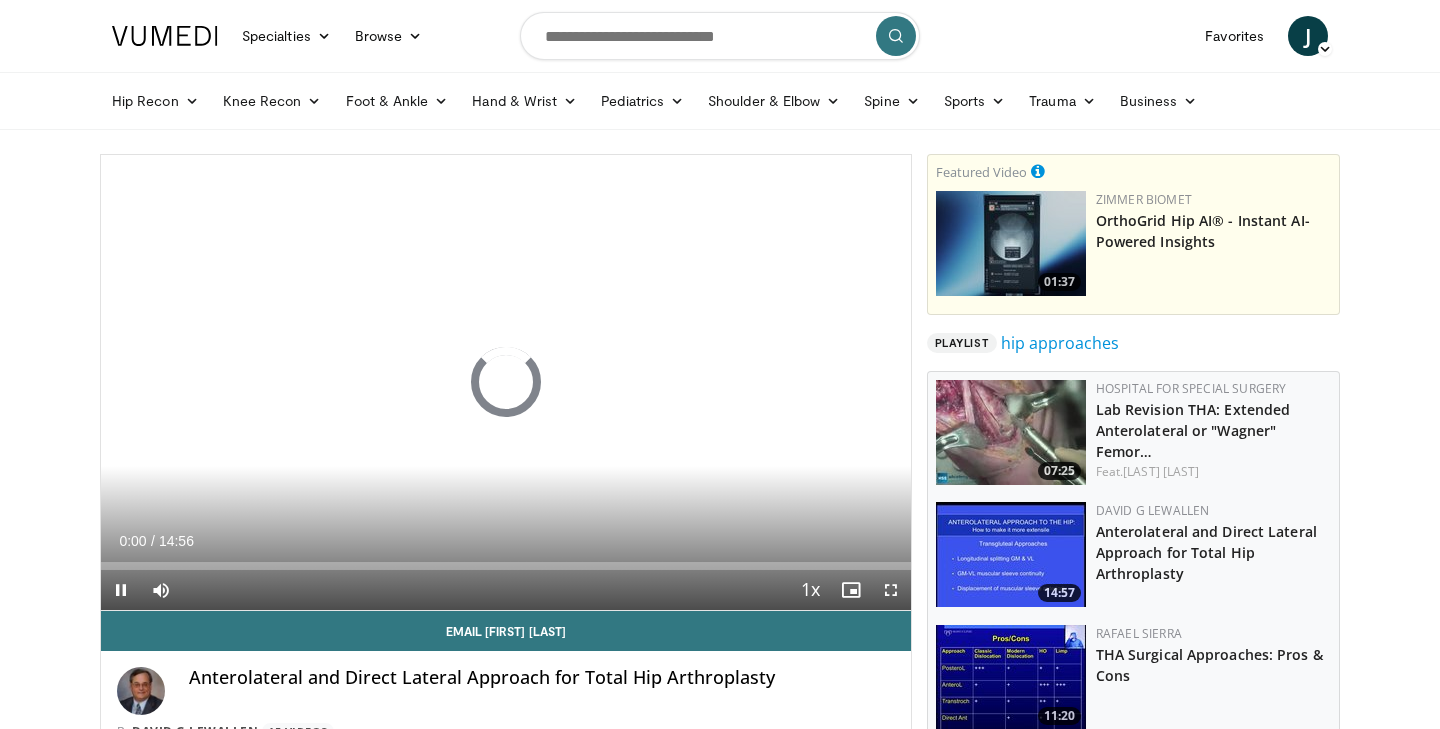scroll, scrollTop: 47, scrollLeft: 0, axis: vertical 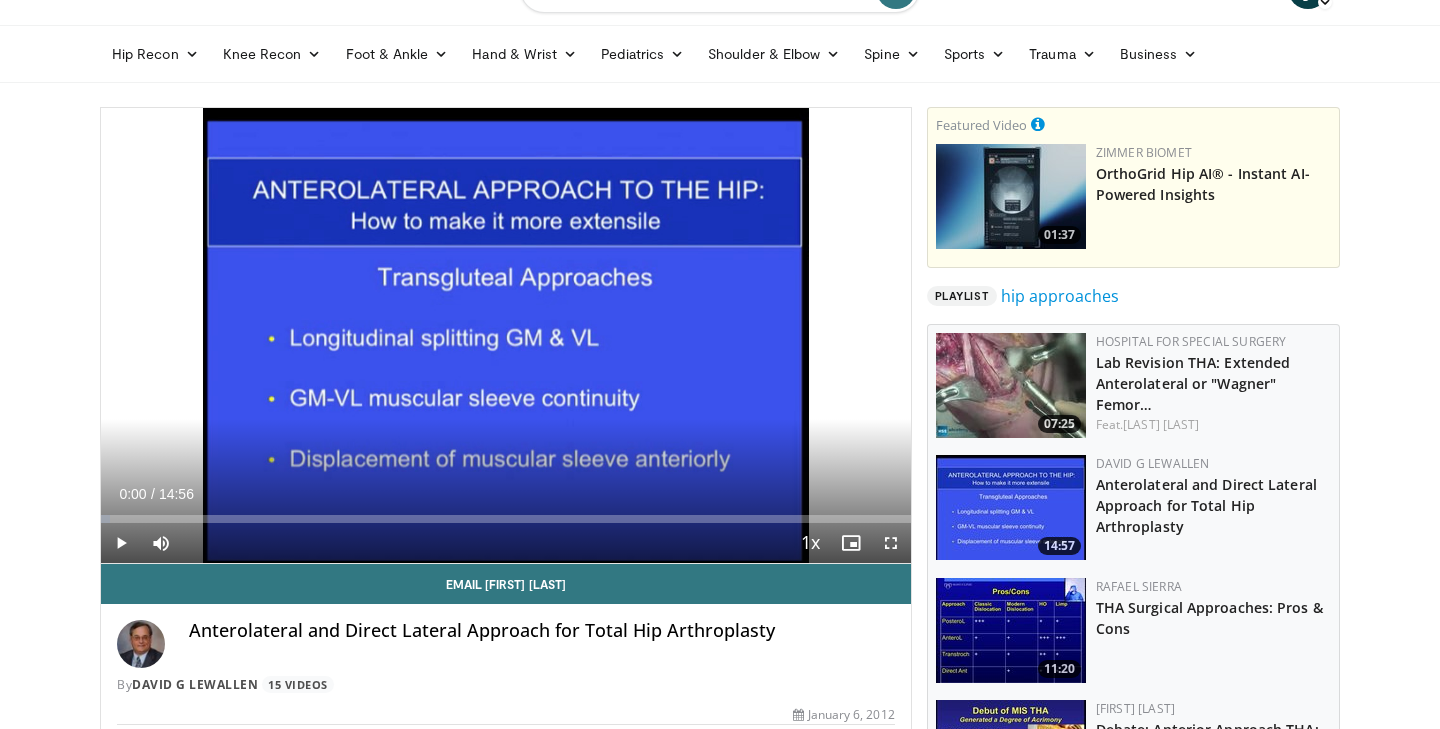 click at bounding box center [891, 543] 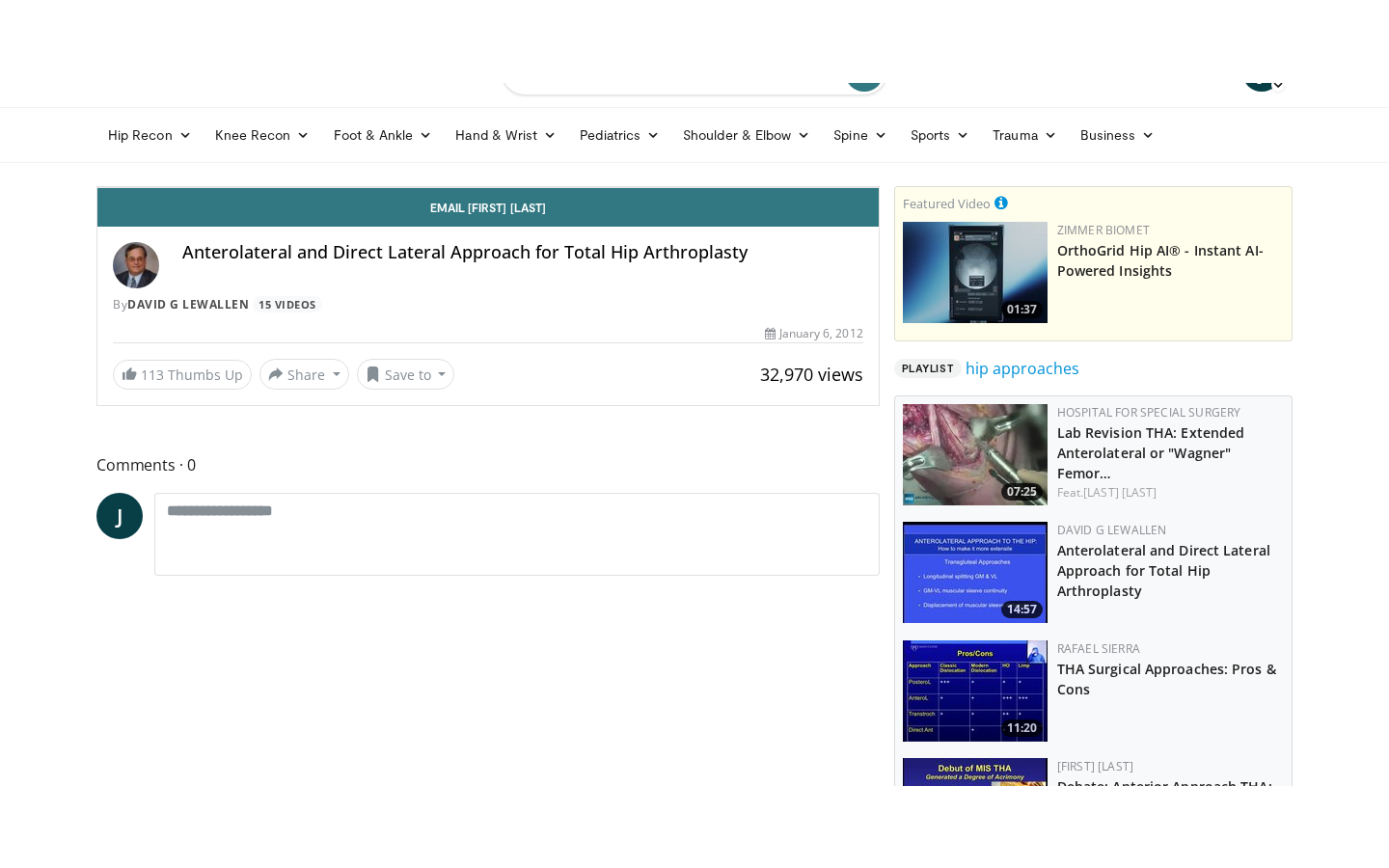scroll, scrollTop: 0, scrollLeft: 0, axis: both 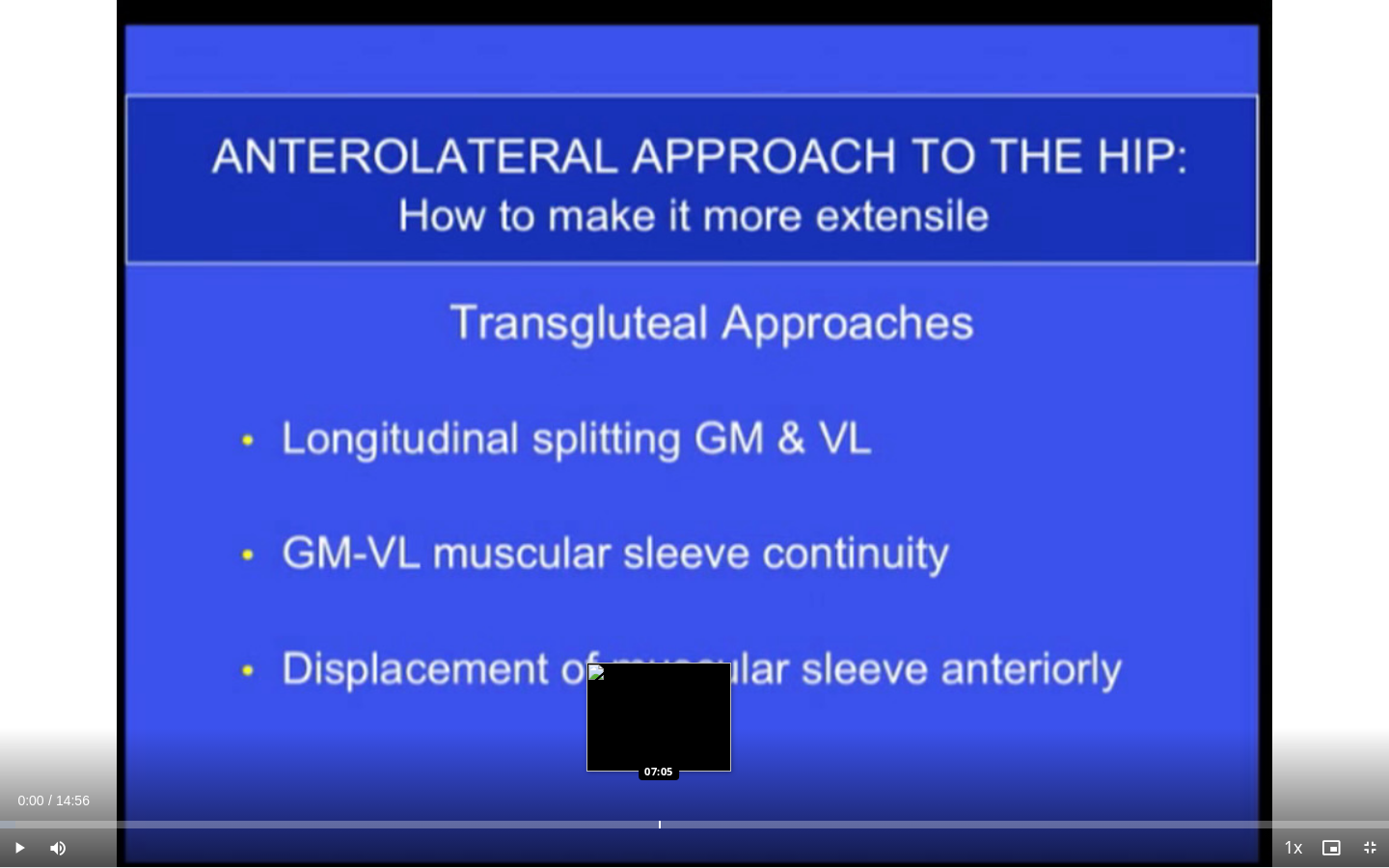 click on "Loaded :  1.09% 00:00 07:05" at bounding box center [694, 819] 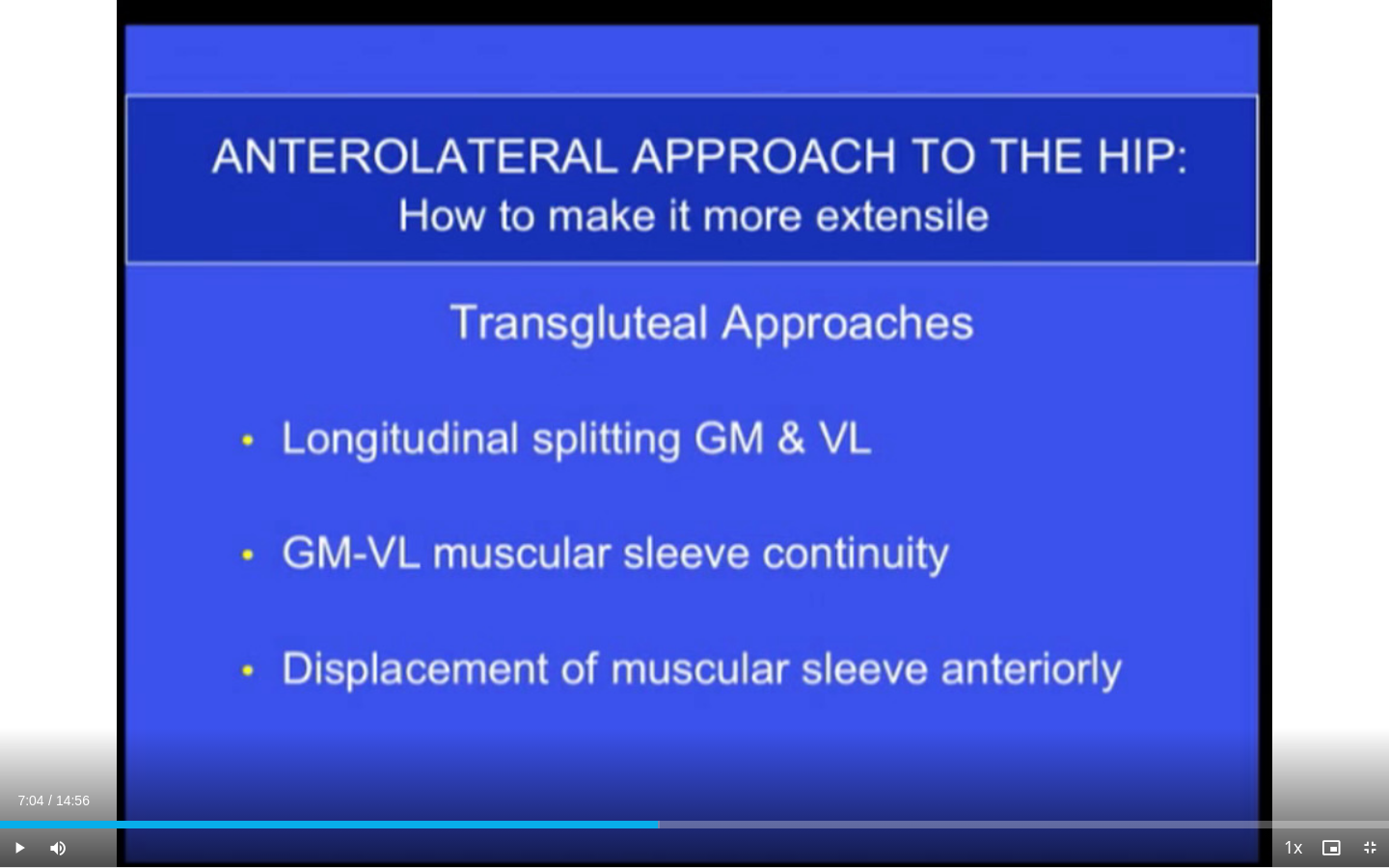 click at bounding box center (19, 848) 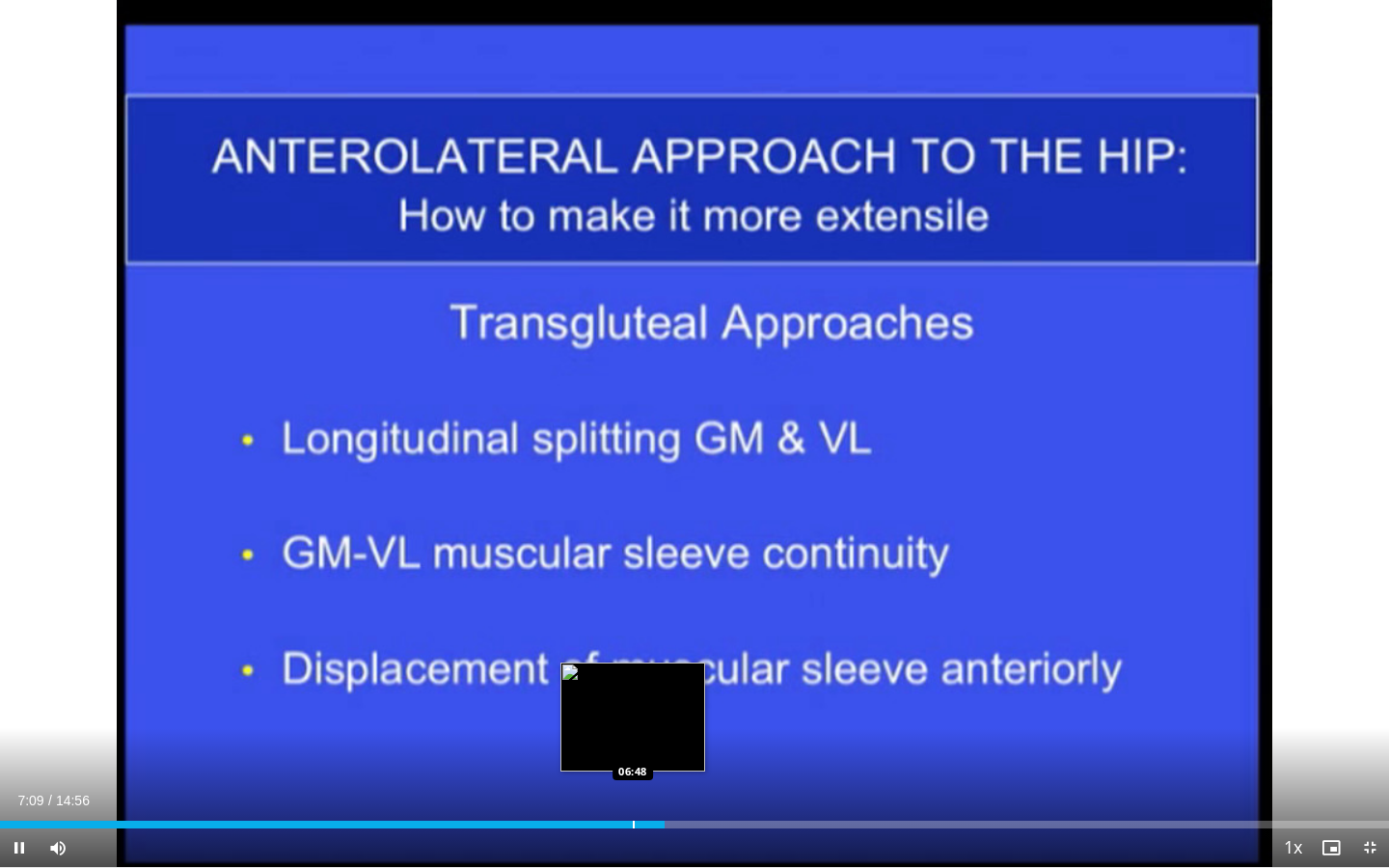 click at bounding box center (634, 825) 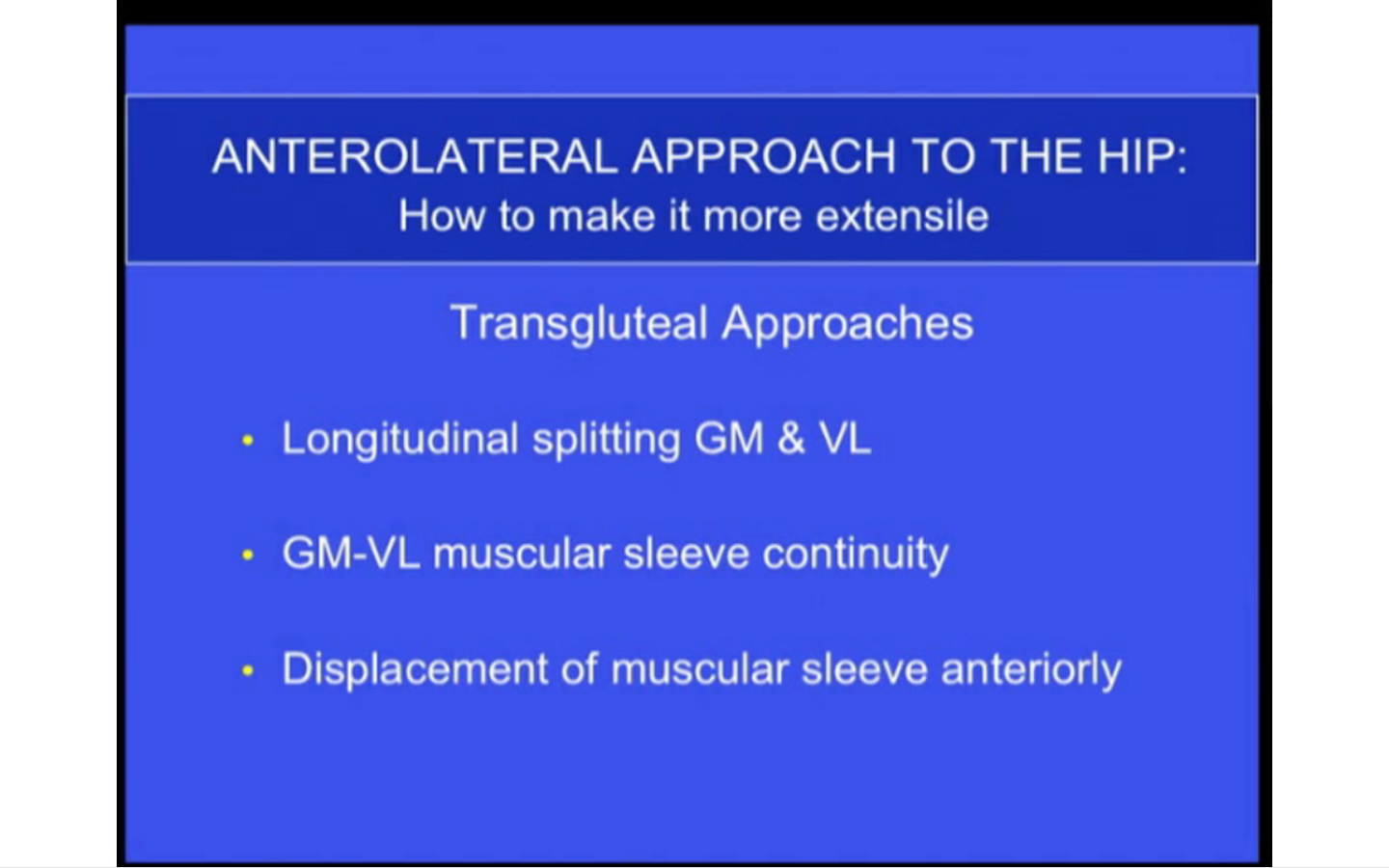 click on "10 seconds
Tap to unmute" at bounding box center [694, 433] 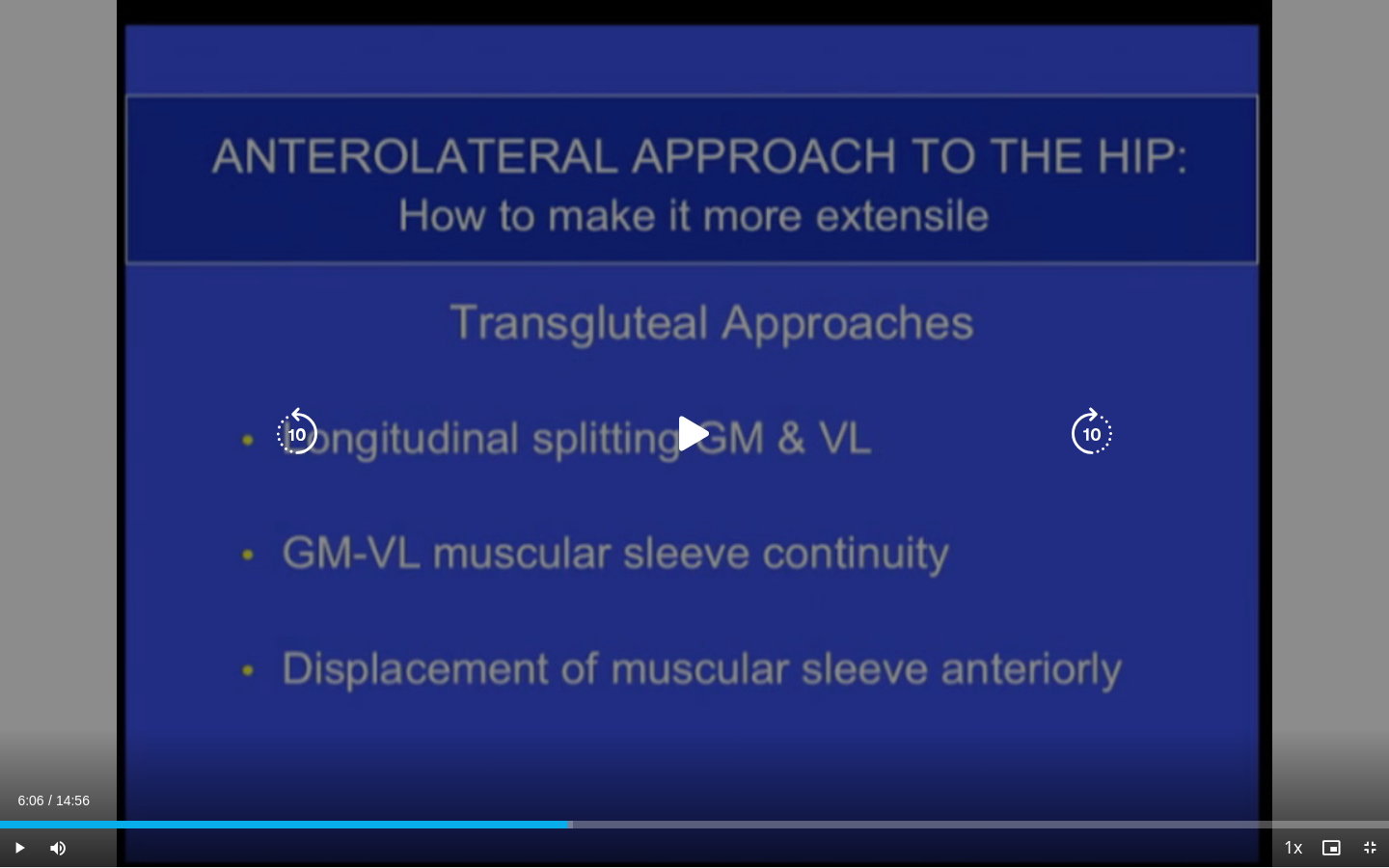 click at bounding box center (694, 434) 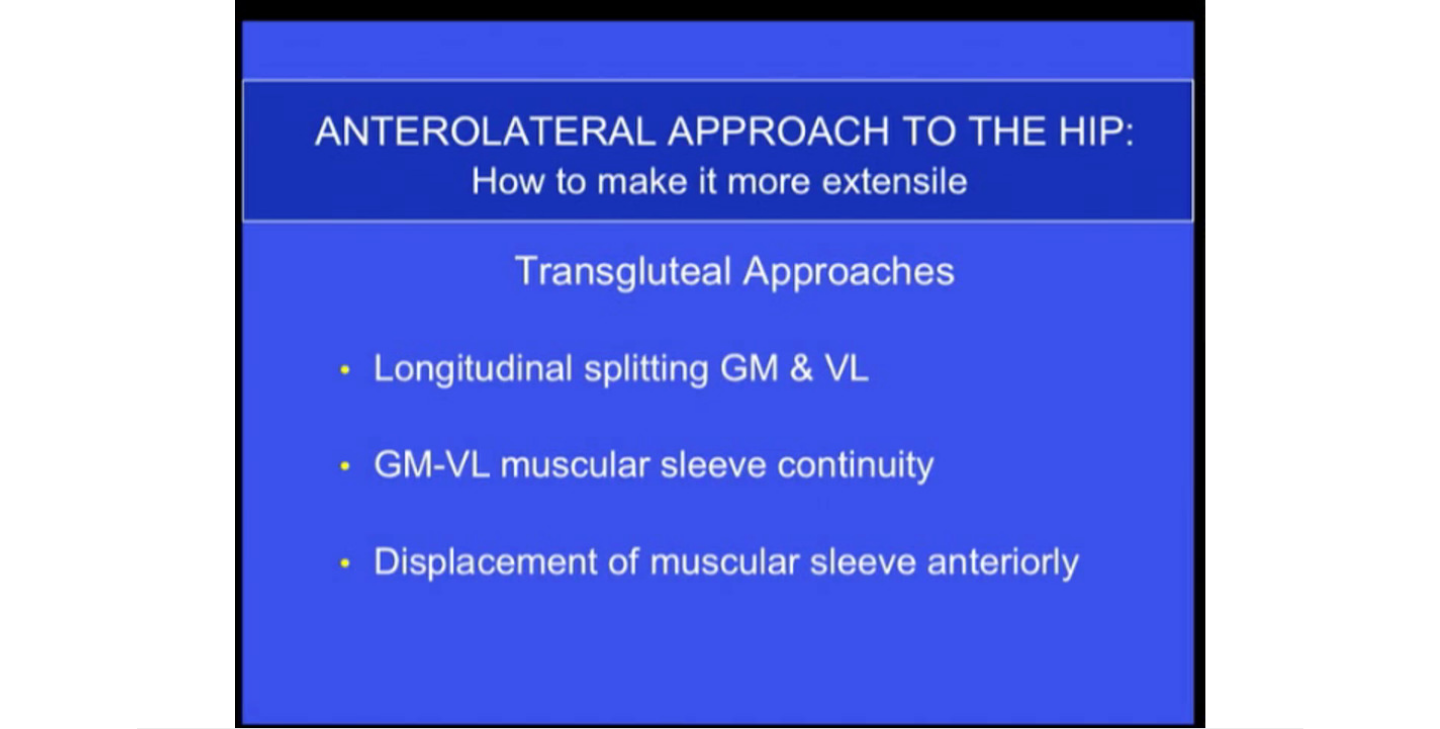 scroll, scrollTop: 47, scrollLeft: 0, axis: vertical 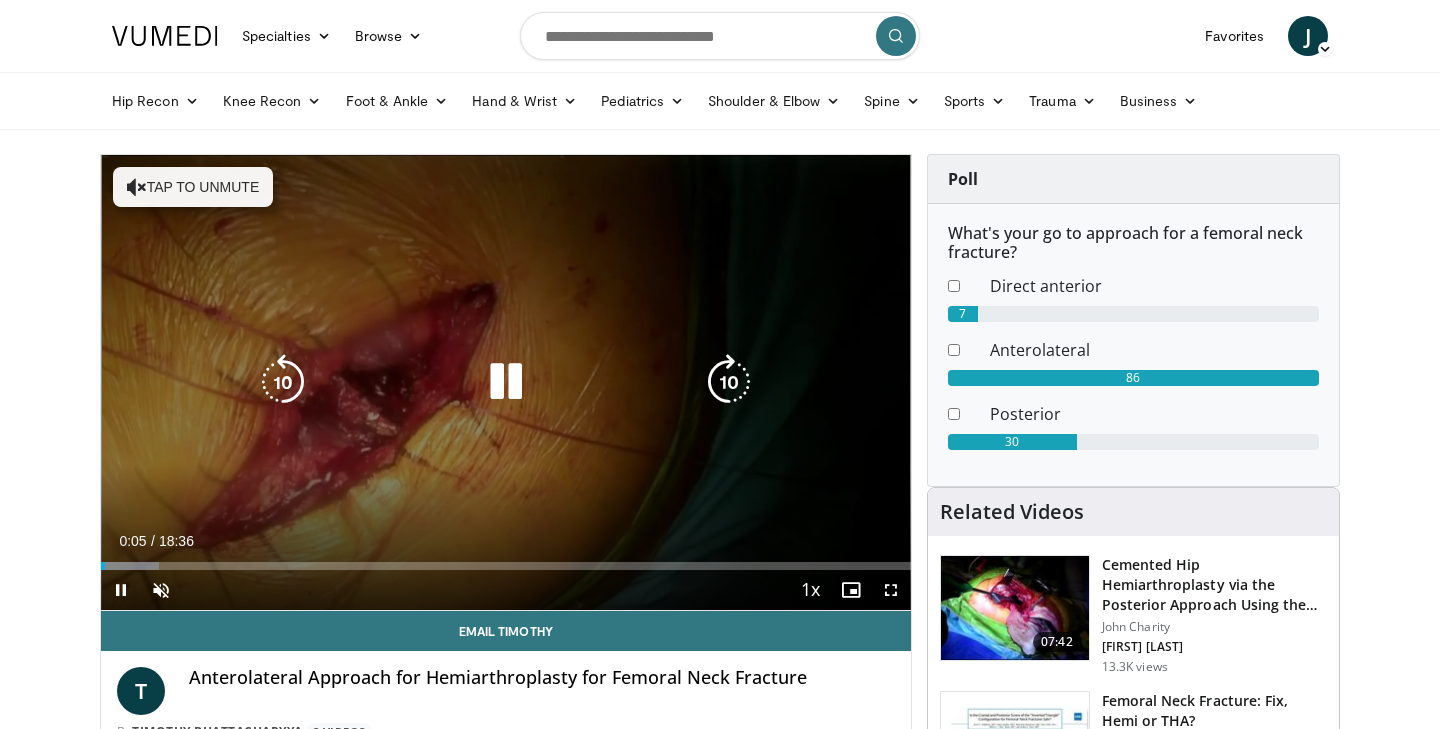 click on "Tap to unmute" at bounding box center [193, 187] 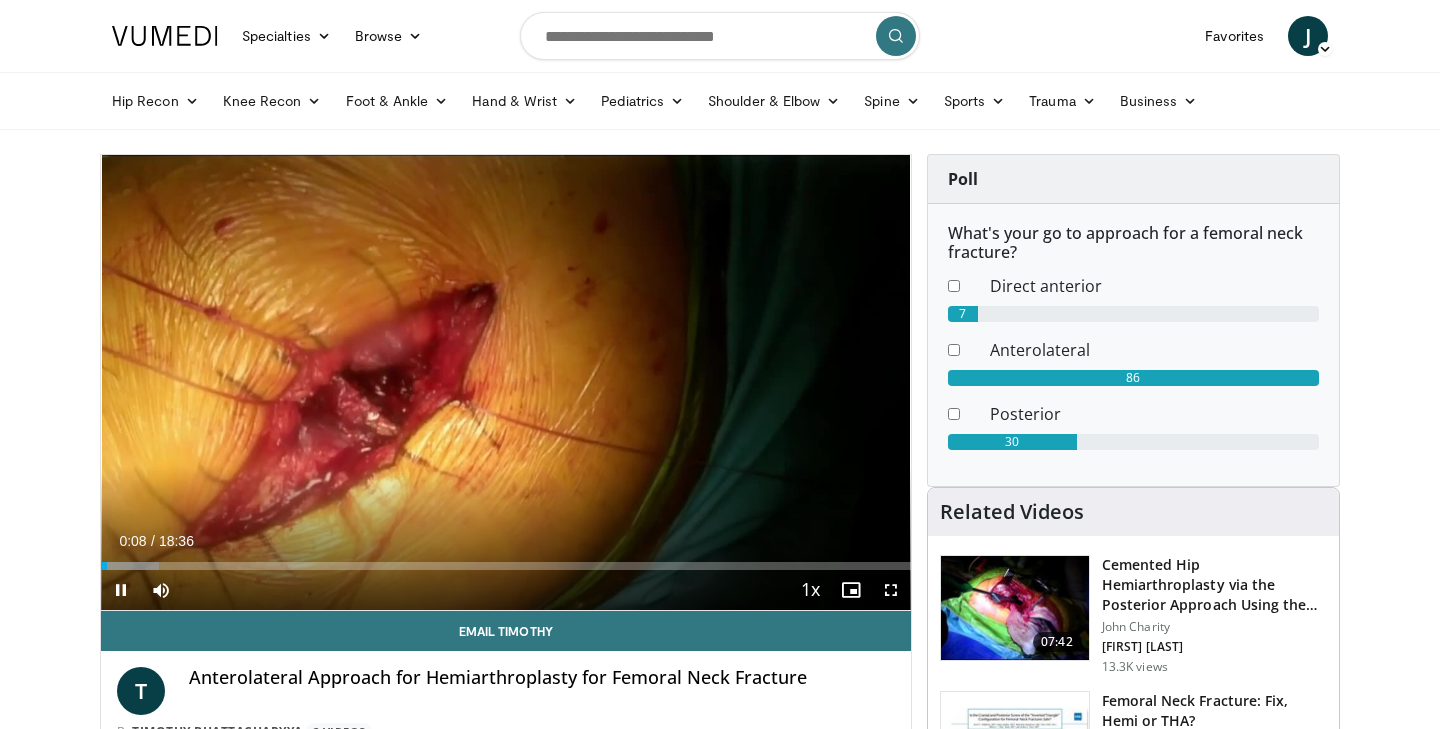 click at bounding box center (891, 590) 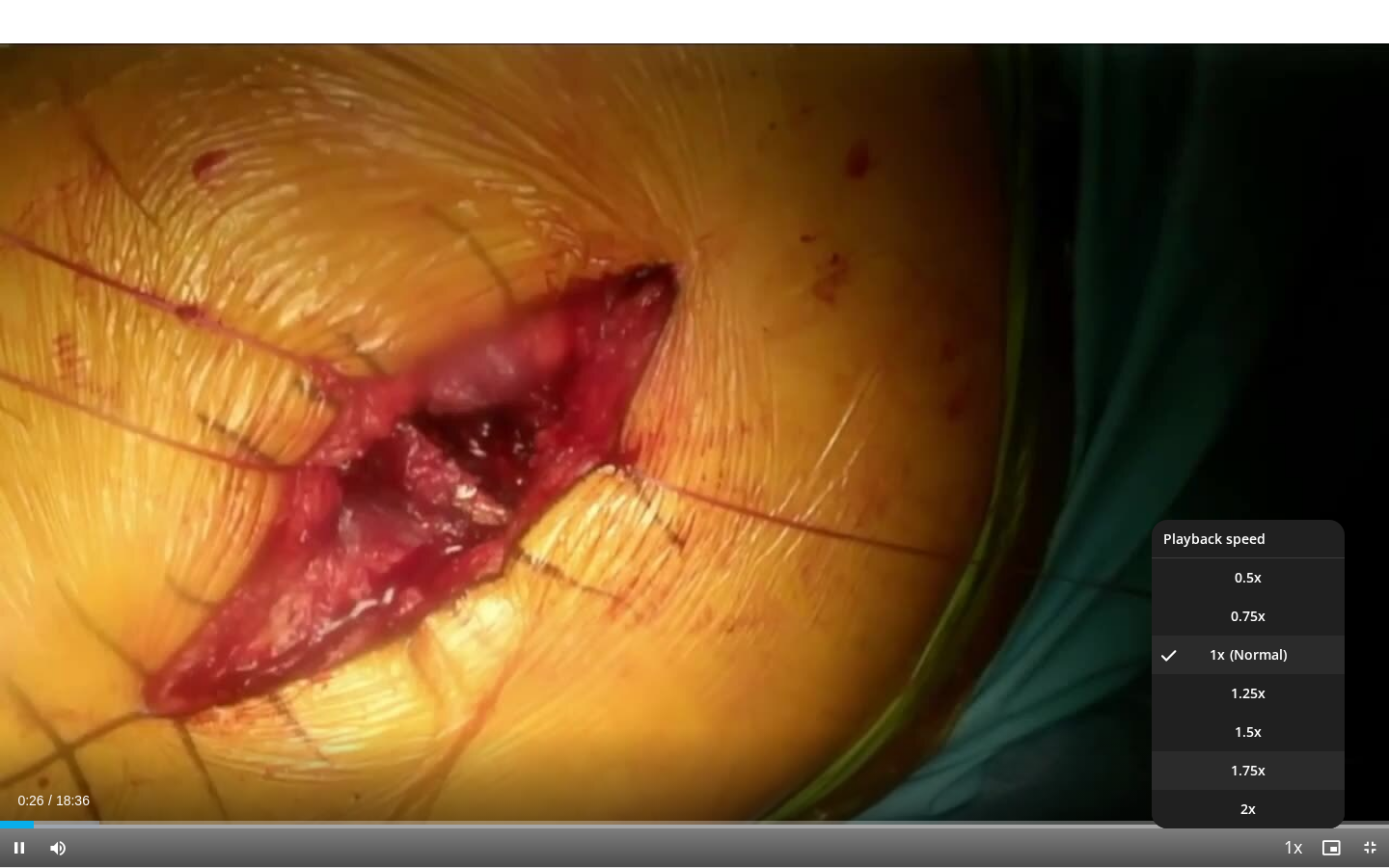 click on "1.75x" at bounding box center (1248, 771) 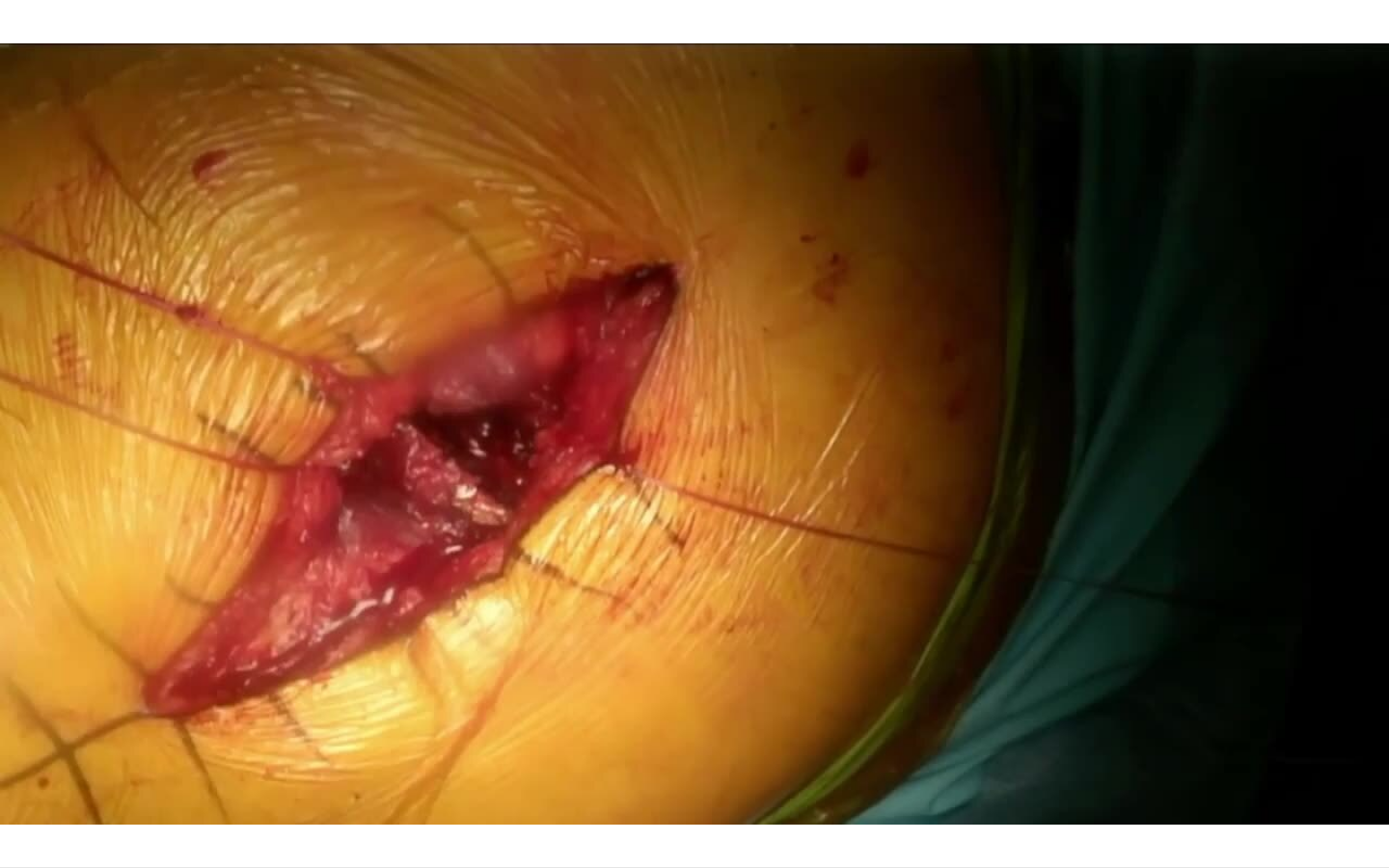 type 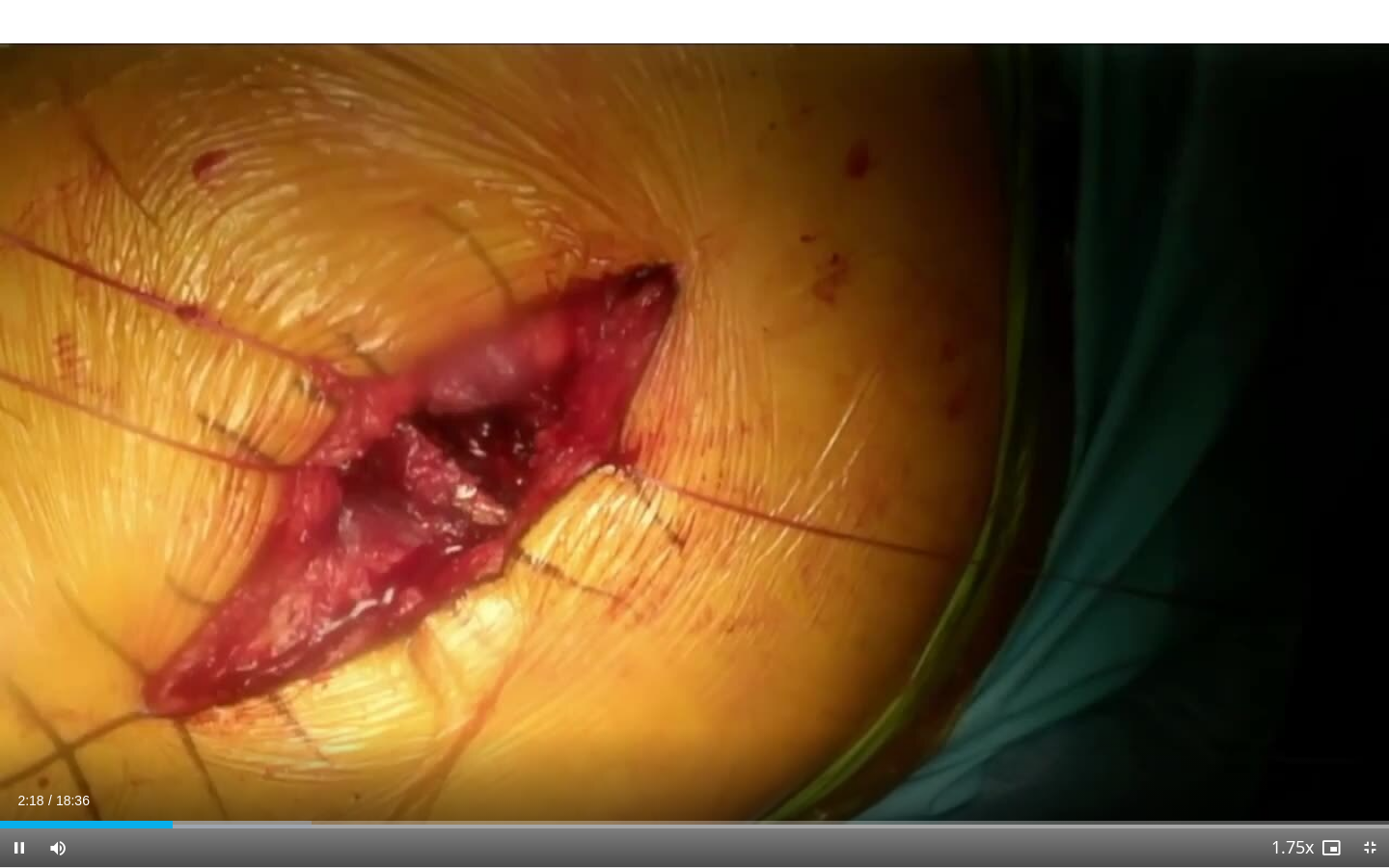 click on "Playback Rate" at bounding box center (1293, 848) 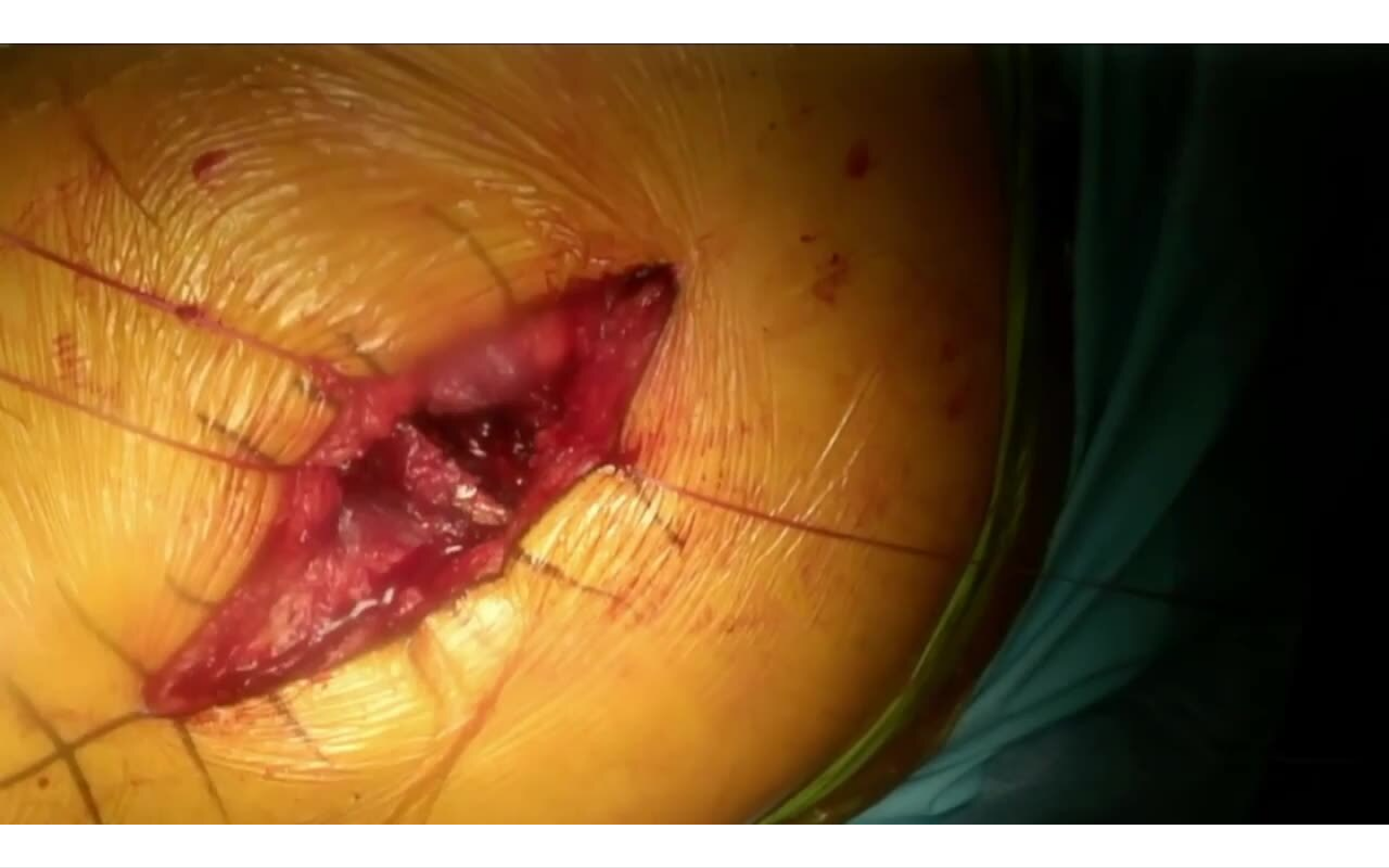 click on "Playback Rate" at bounding box center [1293, 848] 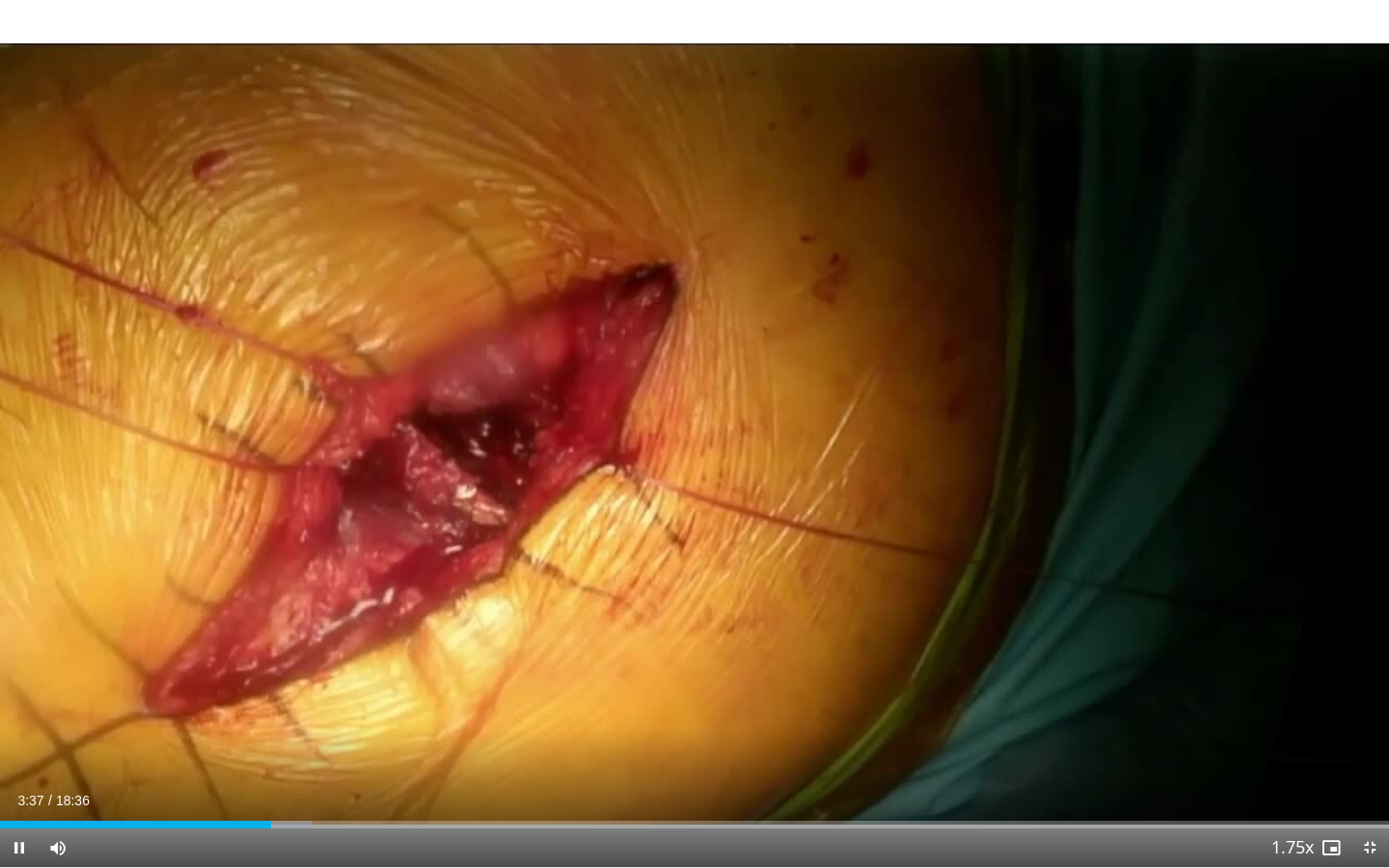 click at bounding box center [19, 848] 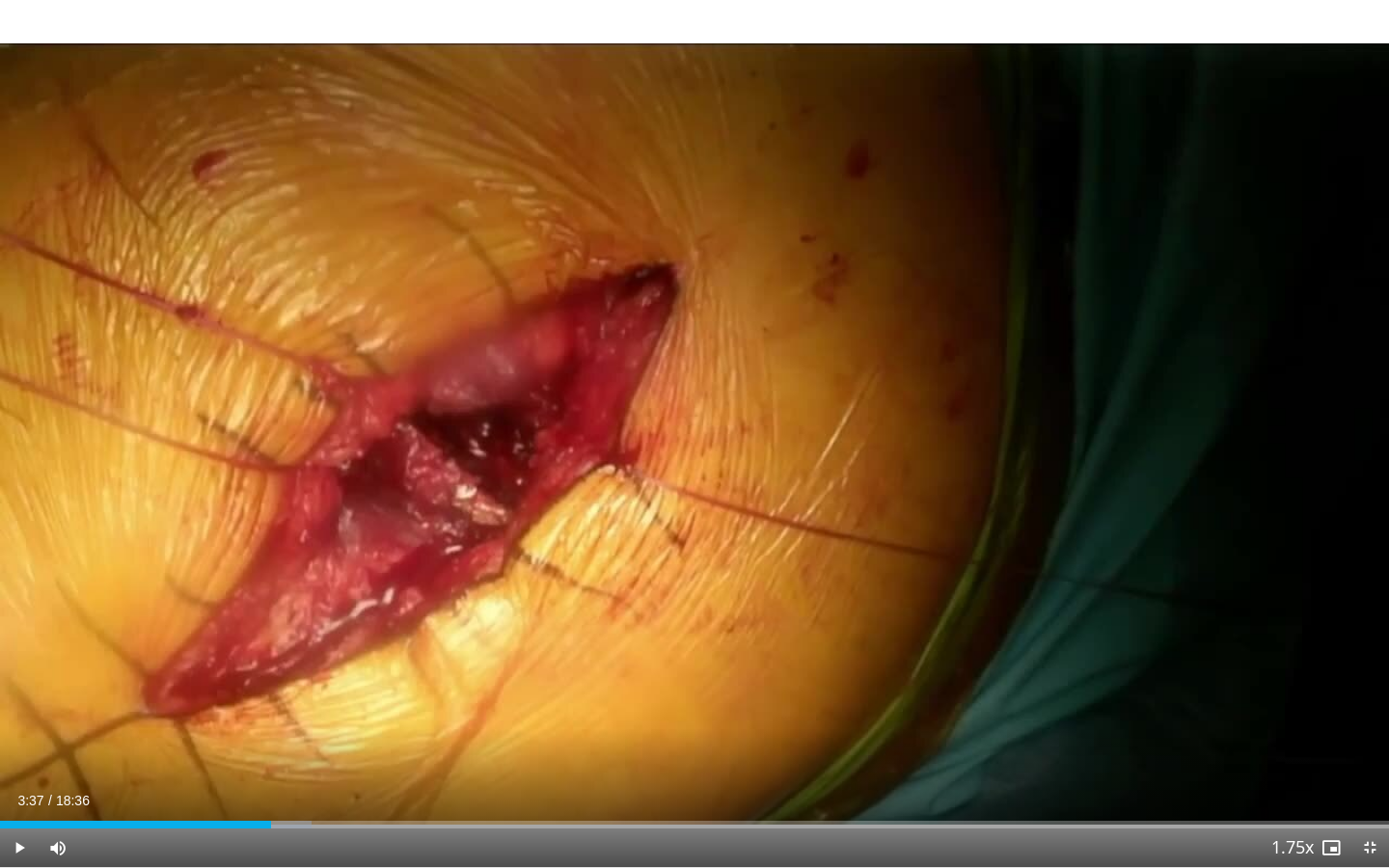 click at bounding box center (19, 848) 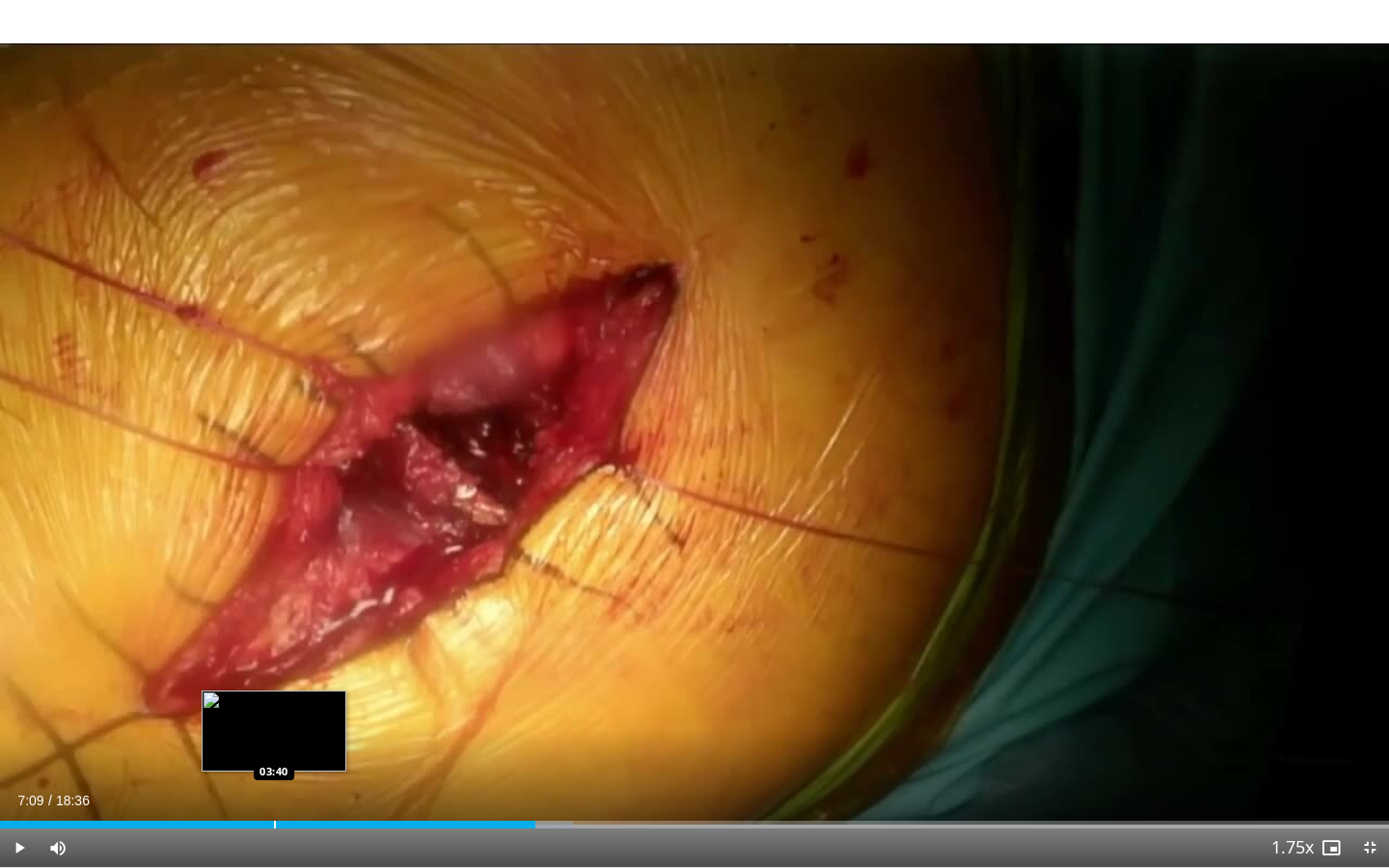 click at bounding box center (275, 825) 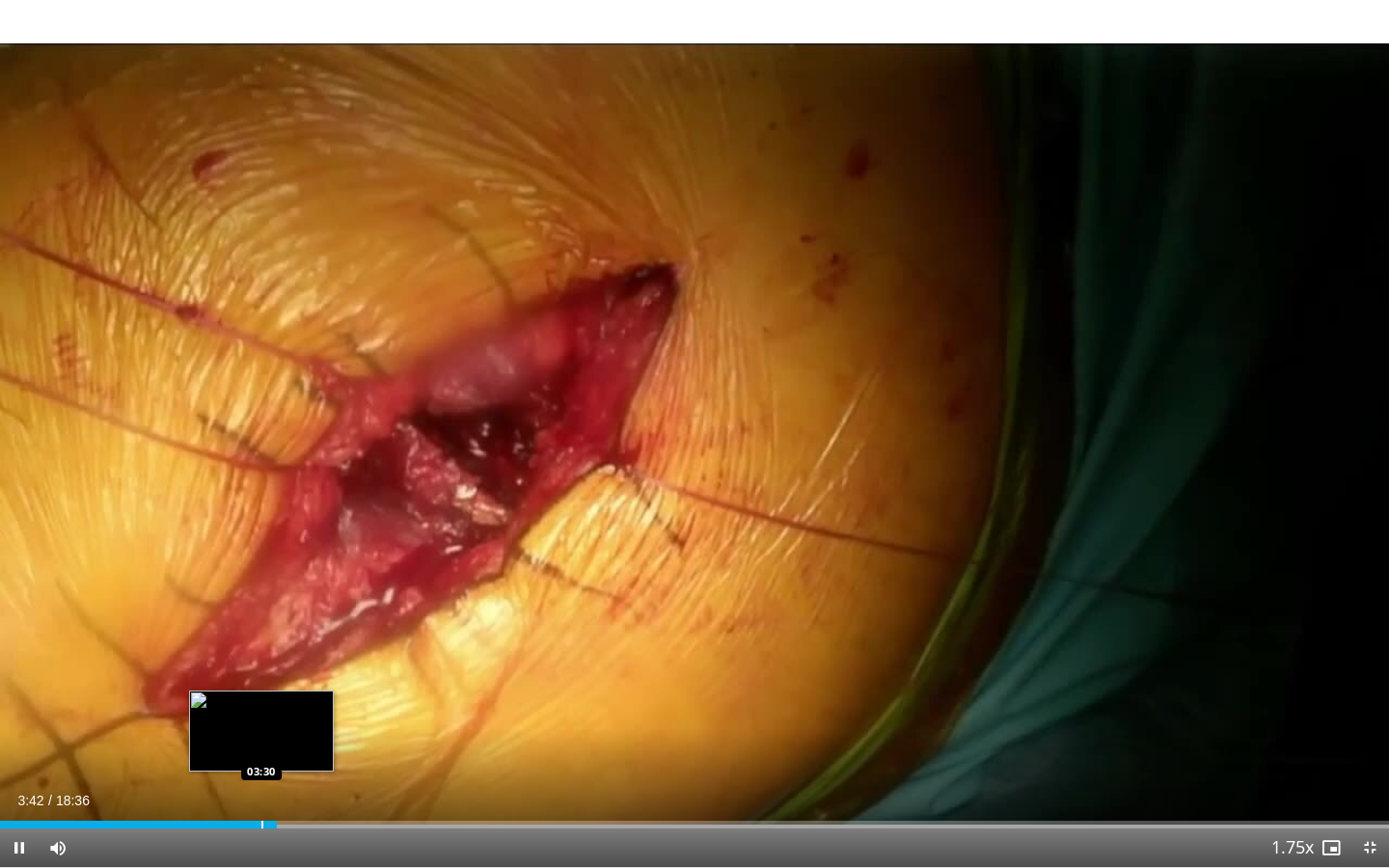 click at bounding box center (262, 825) 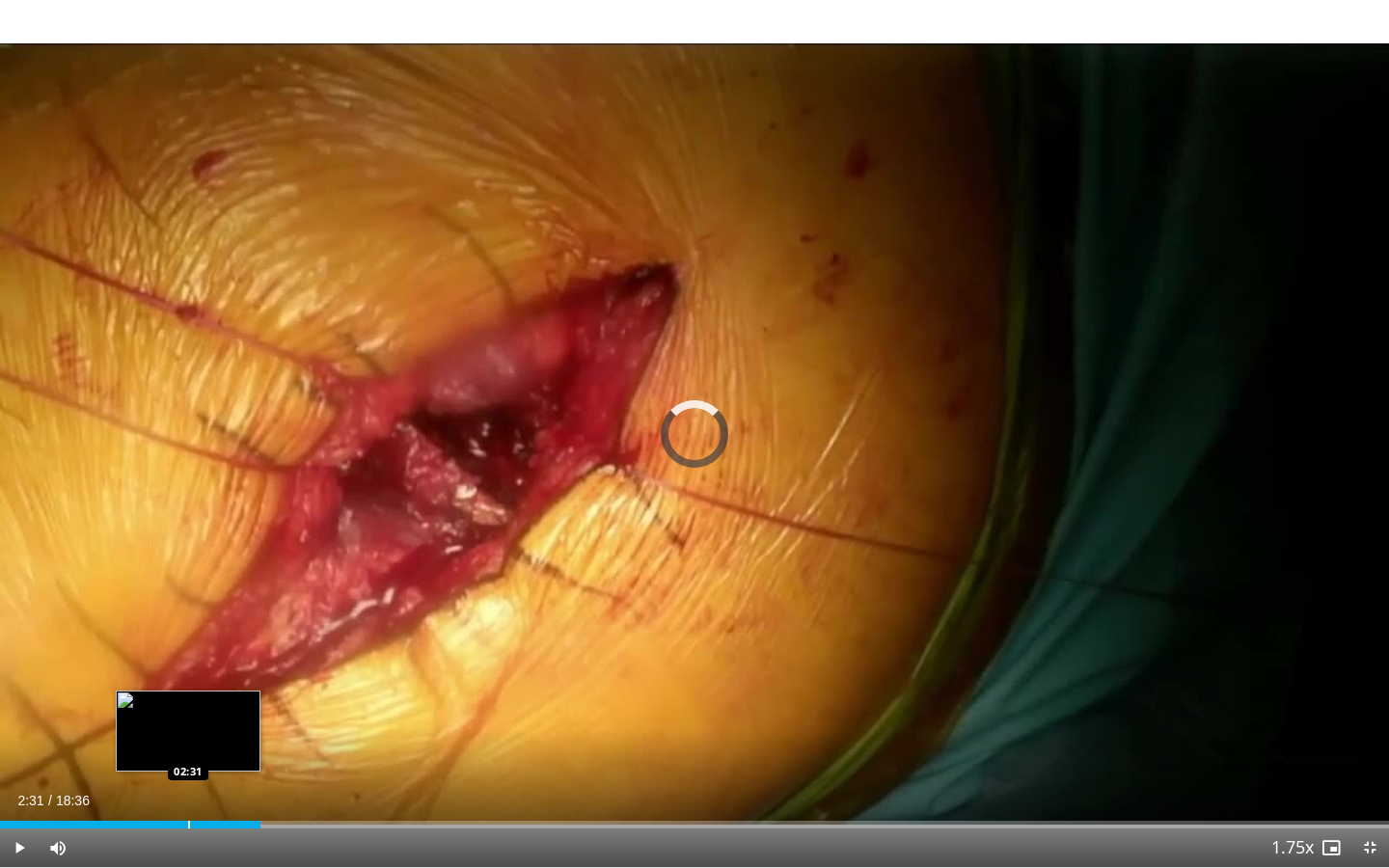 click at bounding box center [189, 825] 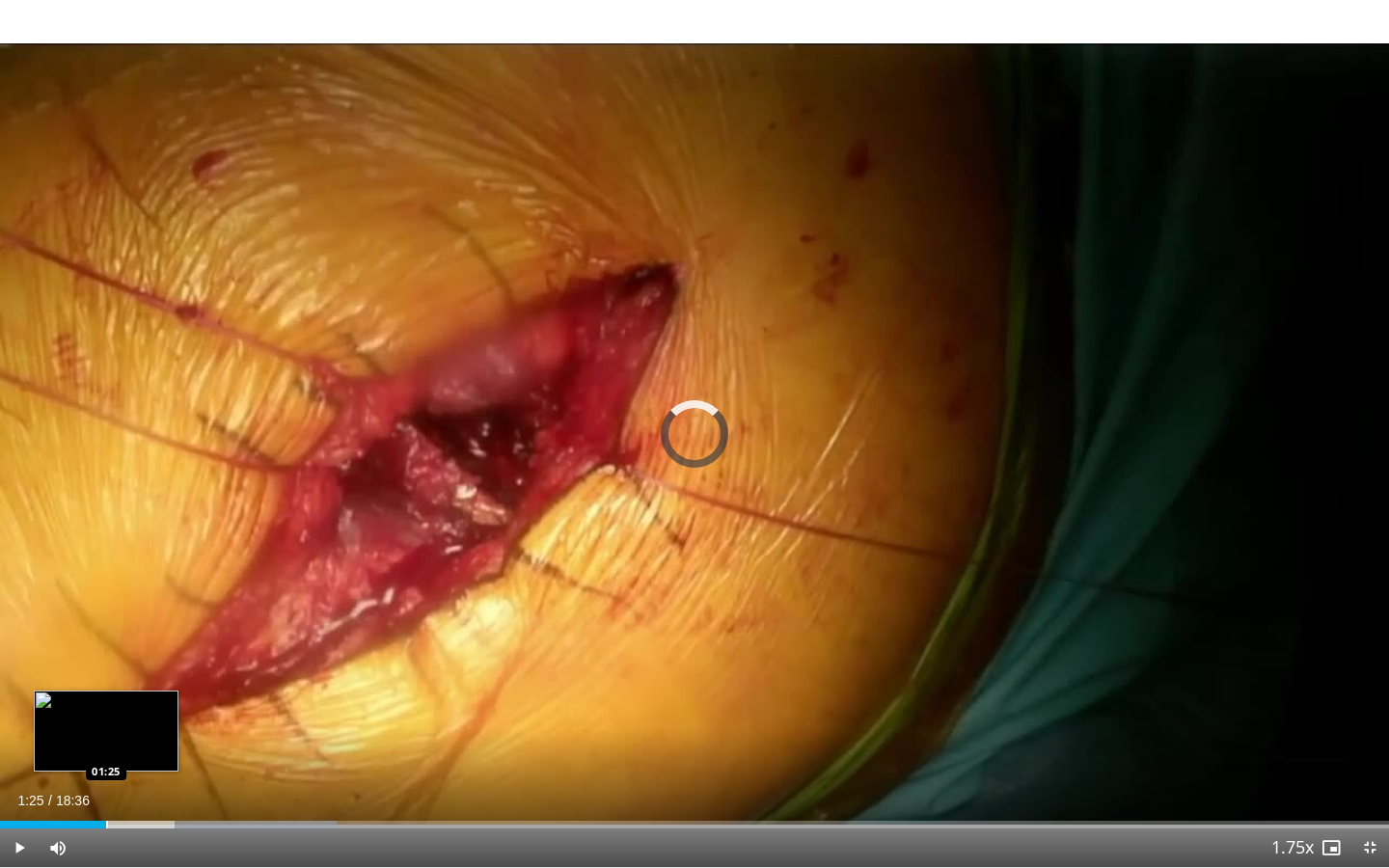click at bounding box center (107, 825) 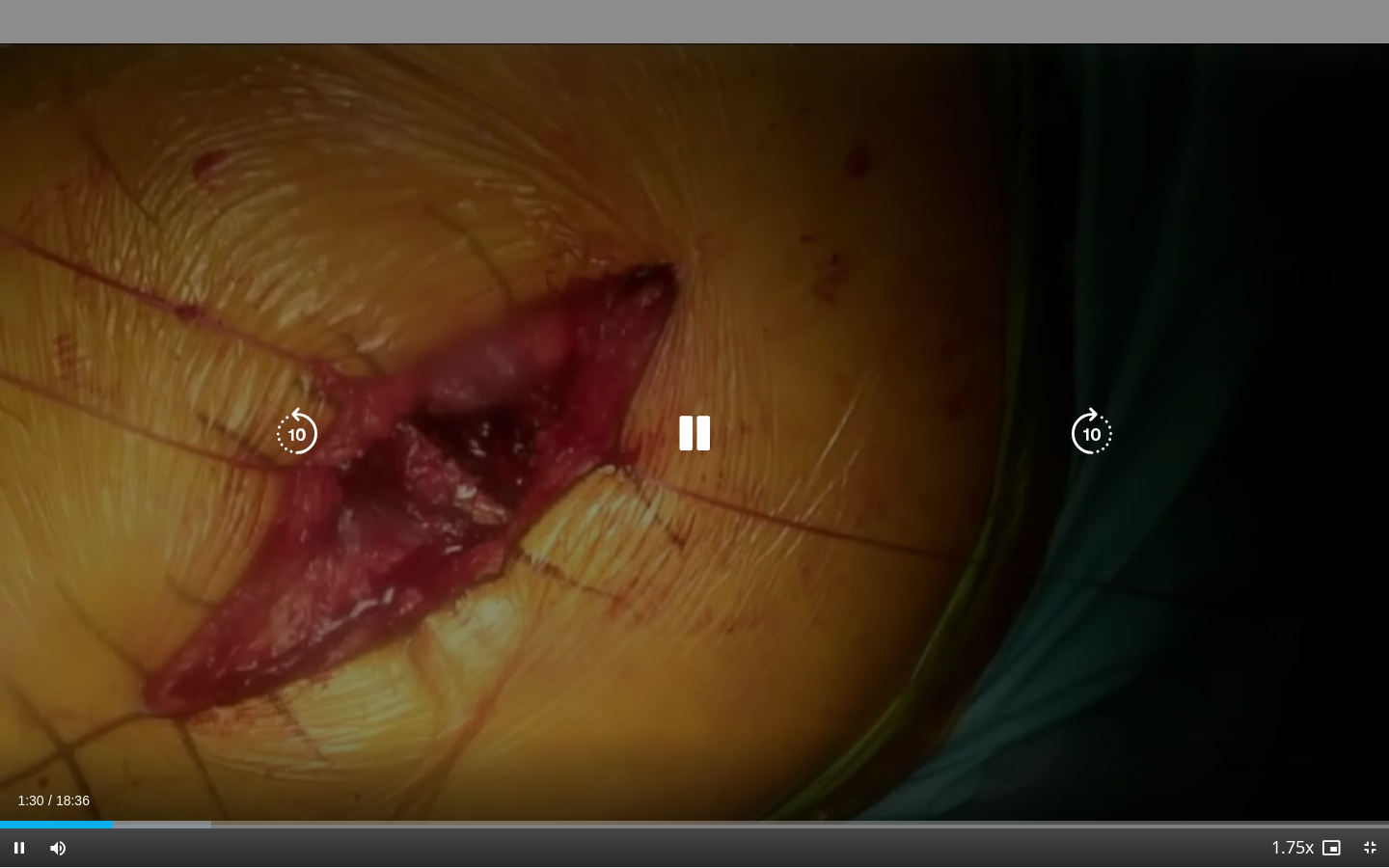 click at bounding box center [1092, 434] 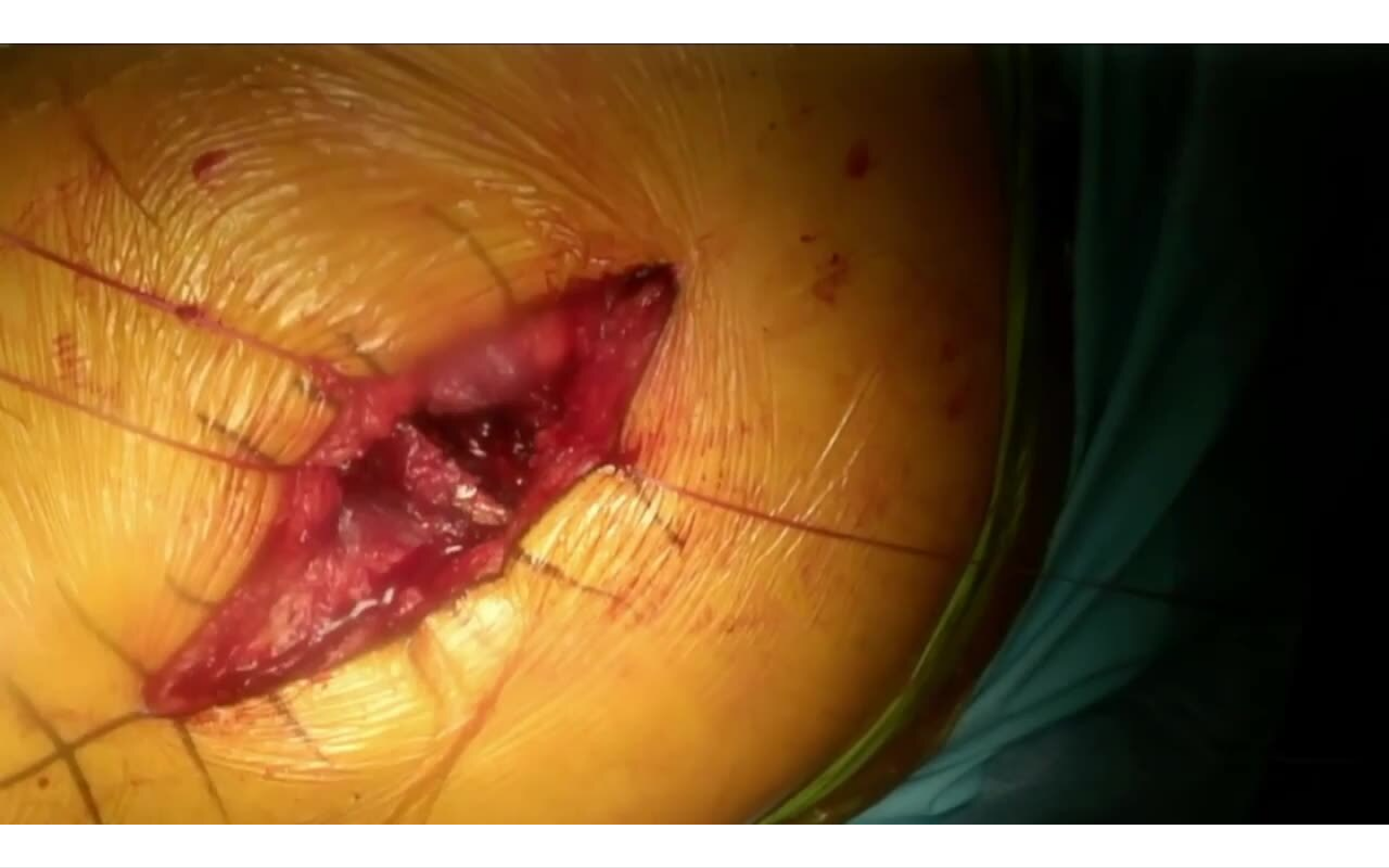 click on "10 seconds
Tap to unmute" at bounding box center [694, 433] 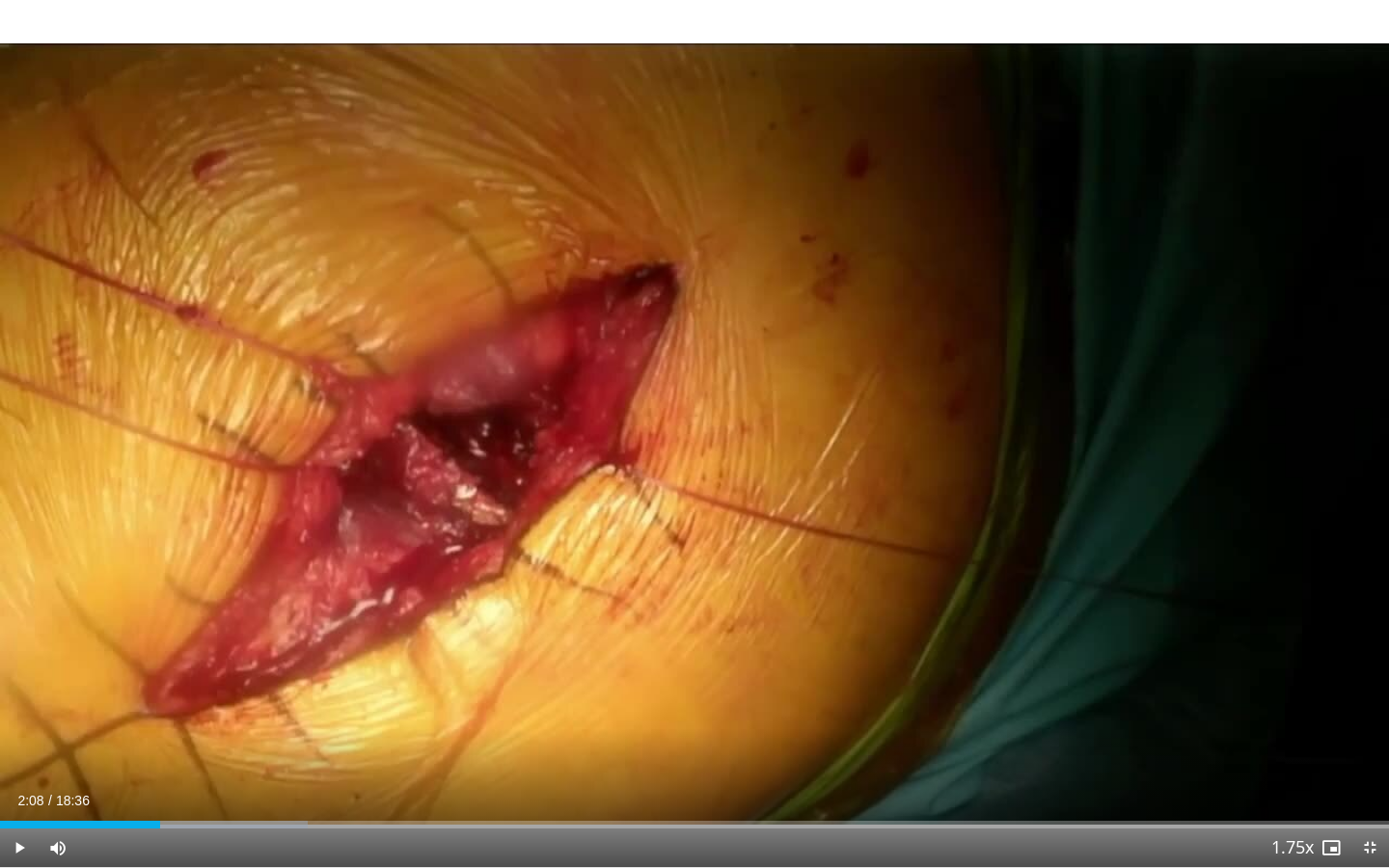 click at bounding box center [19, 848] 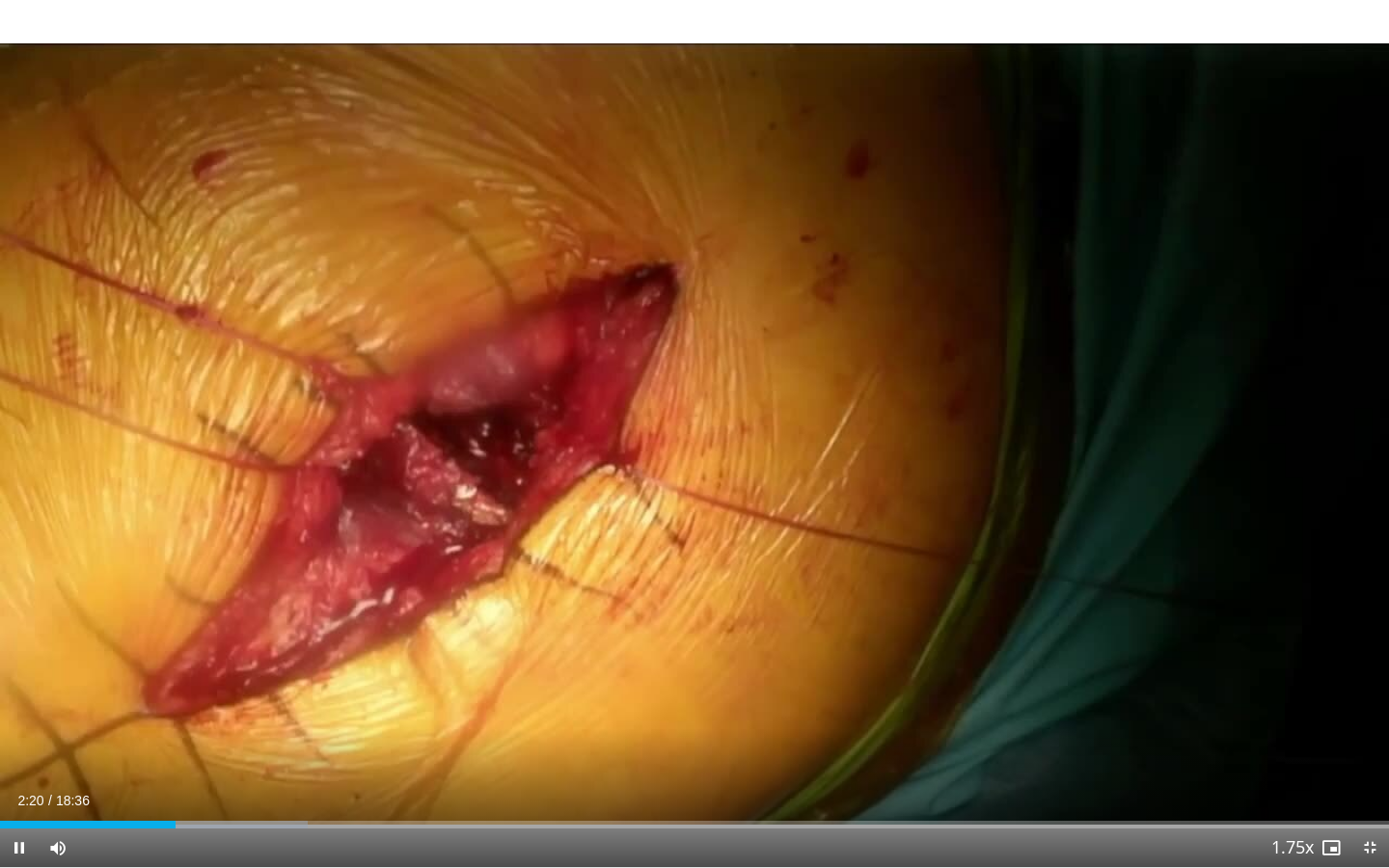 click at bounding box center [19, 848] 